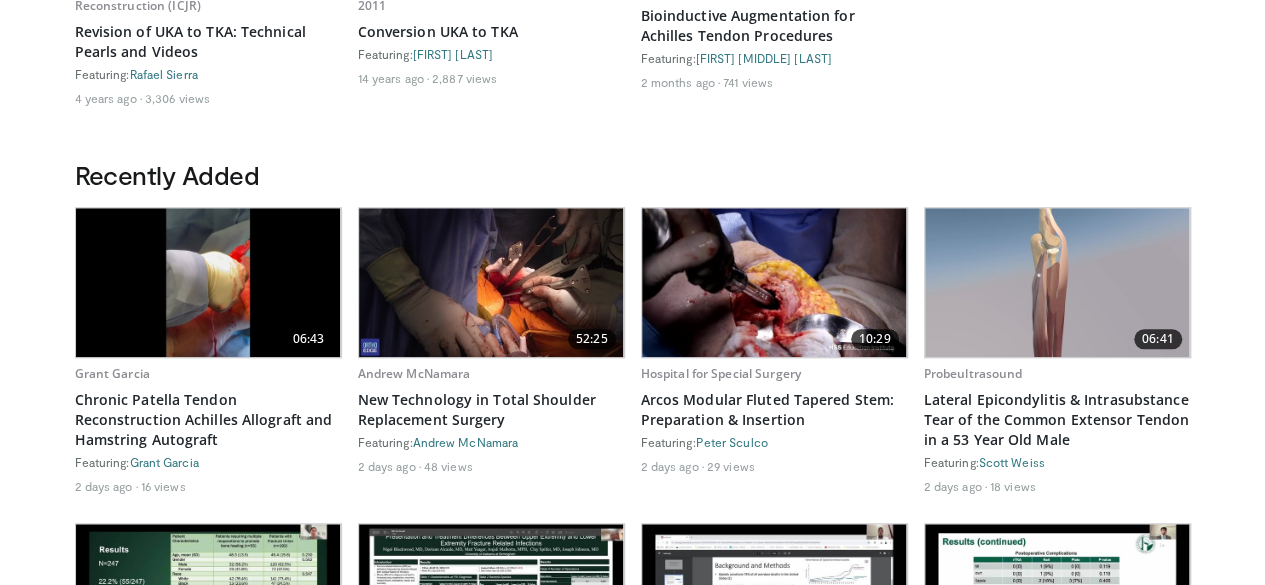 scroll, scrollTop: 0, scrollLeft: 0, axis: both 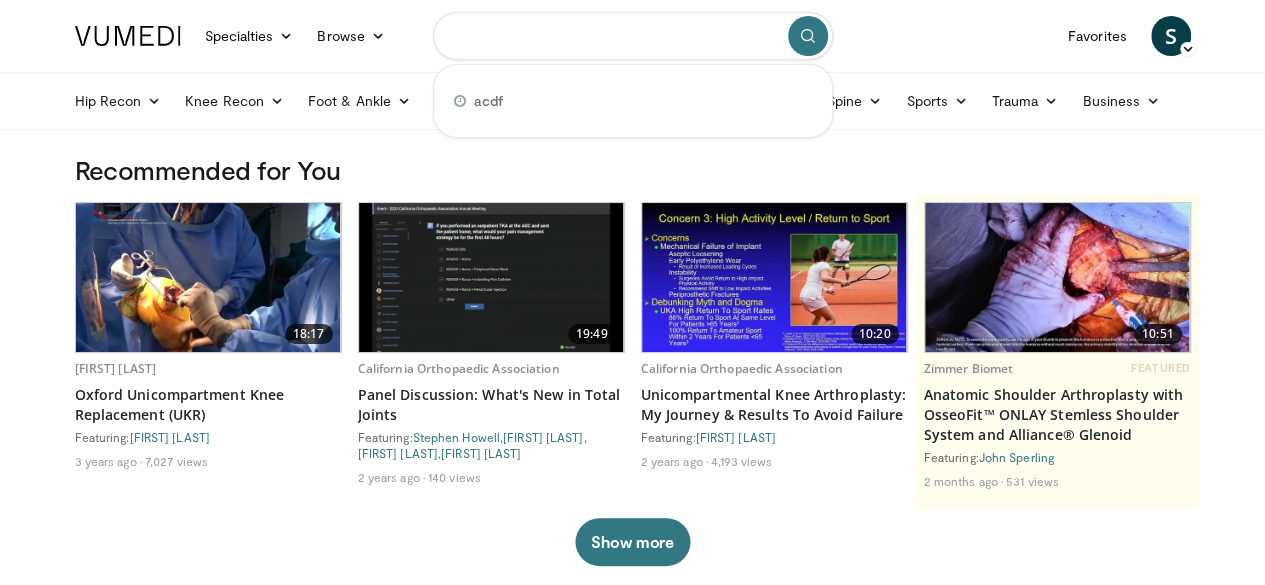 click at bounding box center [633, 36] 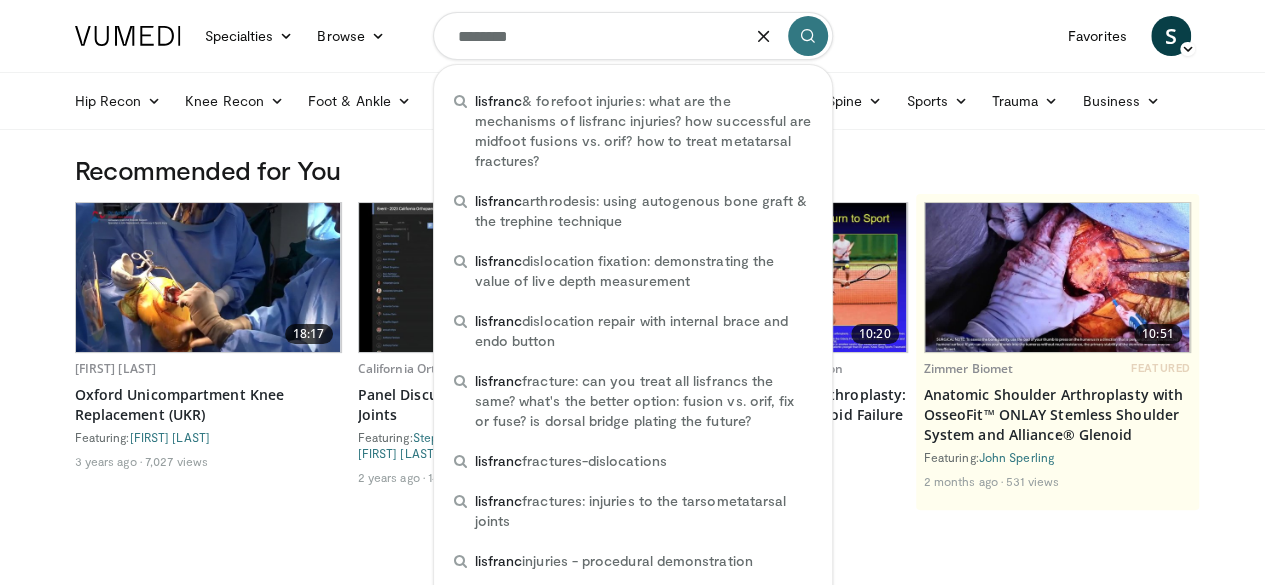 type on "********" 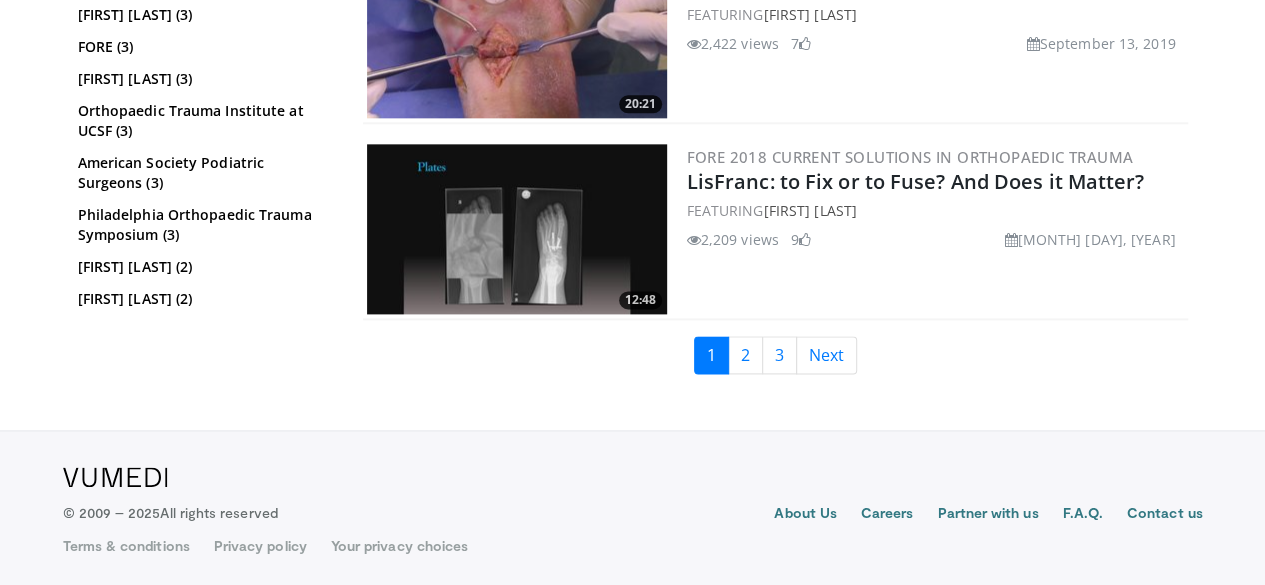 scroll, scrollTop: 4976, scrollLeft: 0, axis: vertical 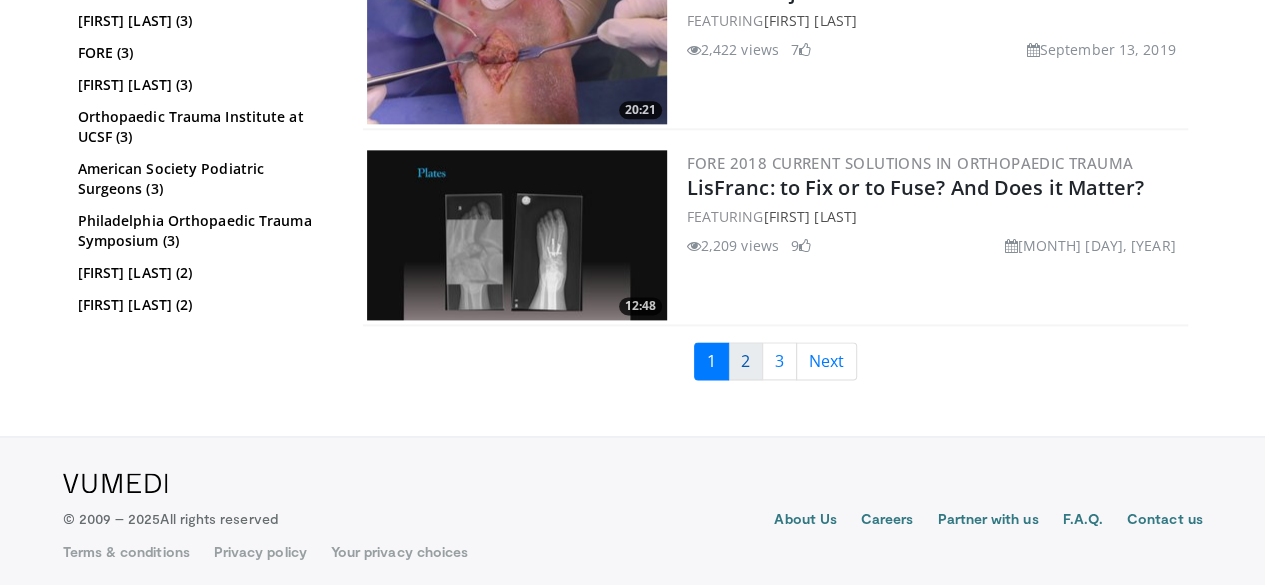 click on "2" at bounding box center (745, 361) 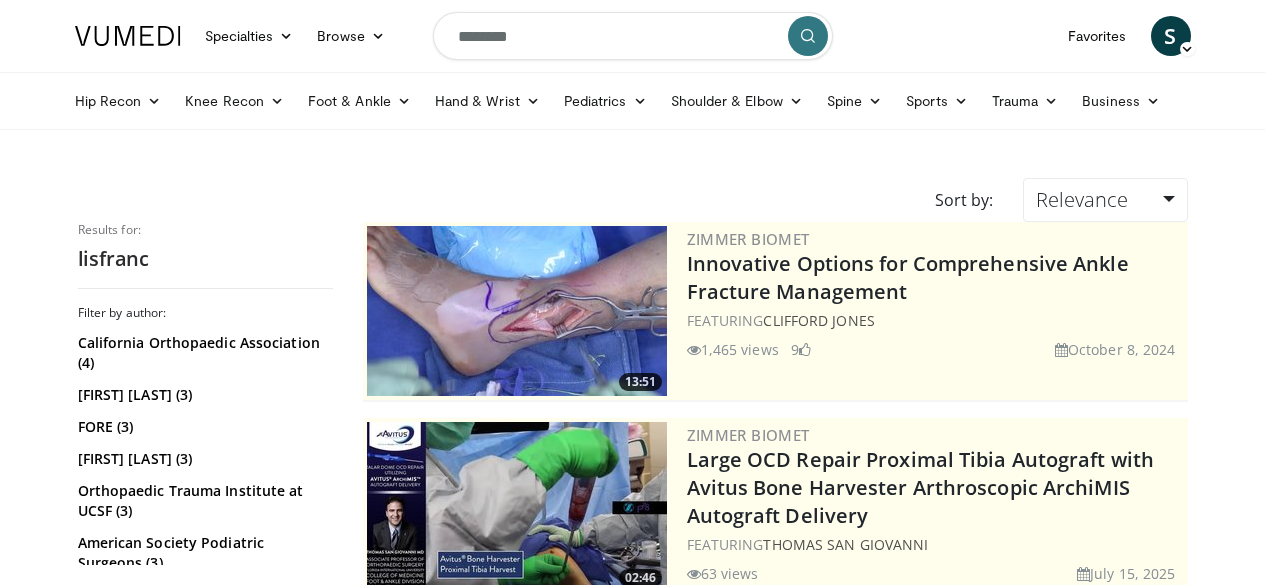 scroll, scrollTop: 0, scrollLeft: 0, axis: both 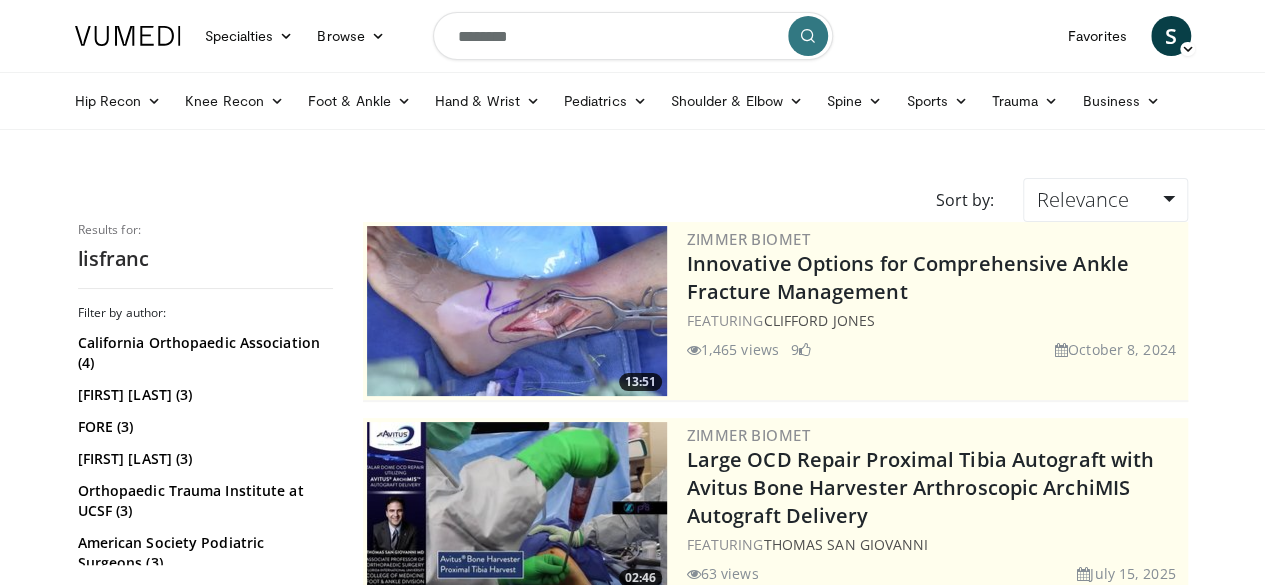 click on "Specialties
Adult & Family Medicine
Allergy, Asthma, Immunology
Anesthesiology
Cardiology
Dental
Dermatology
Endocrinology
Gastroenterology & Hepatology
General Surgery
Hematology & Oncology
Infectious Disease
Nephrology
Neurology
Neurosurgery
Obstetrics & Gynecology
Ophthalmology
Oral Maxillofacial
Orthopaedics
Otolaryngology
Pediatrics
Plastic Surgery
Podiatry
Psychiatry
Pulmonology
Radiation Oncology
Radiology
Rheumatology
Urology
Browse
S" at bounding box center (633, 36) 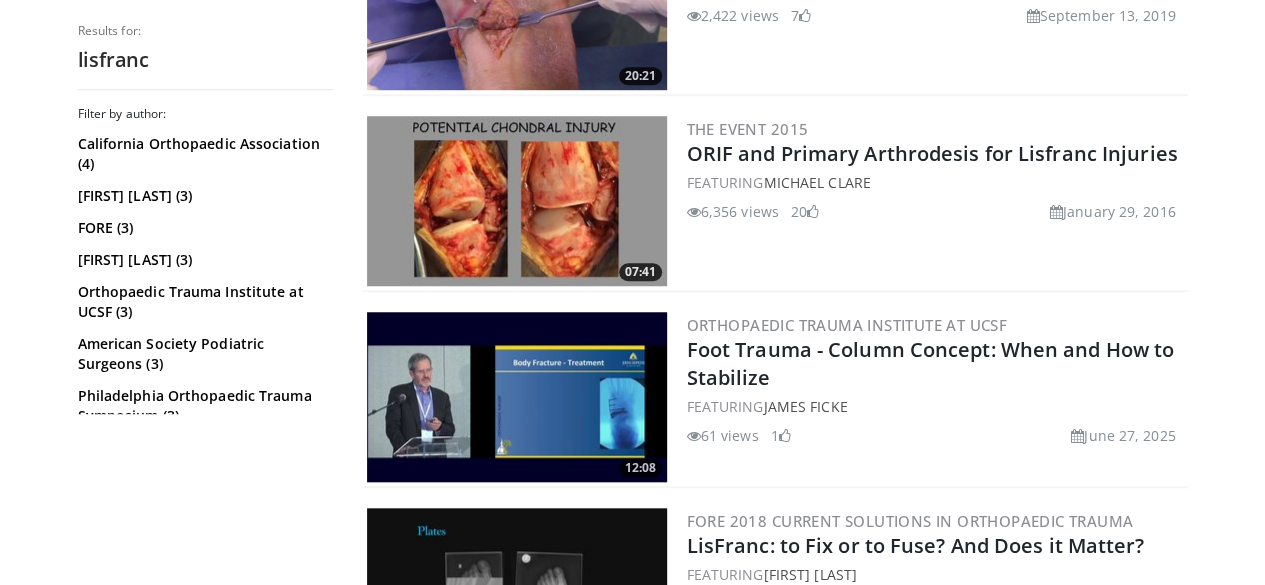 scroll, scrollTop: 0, scrollLeft: 0, axis: both 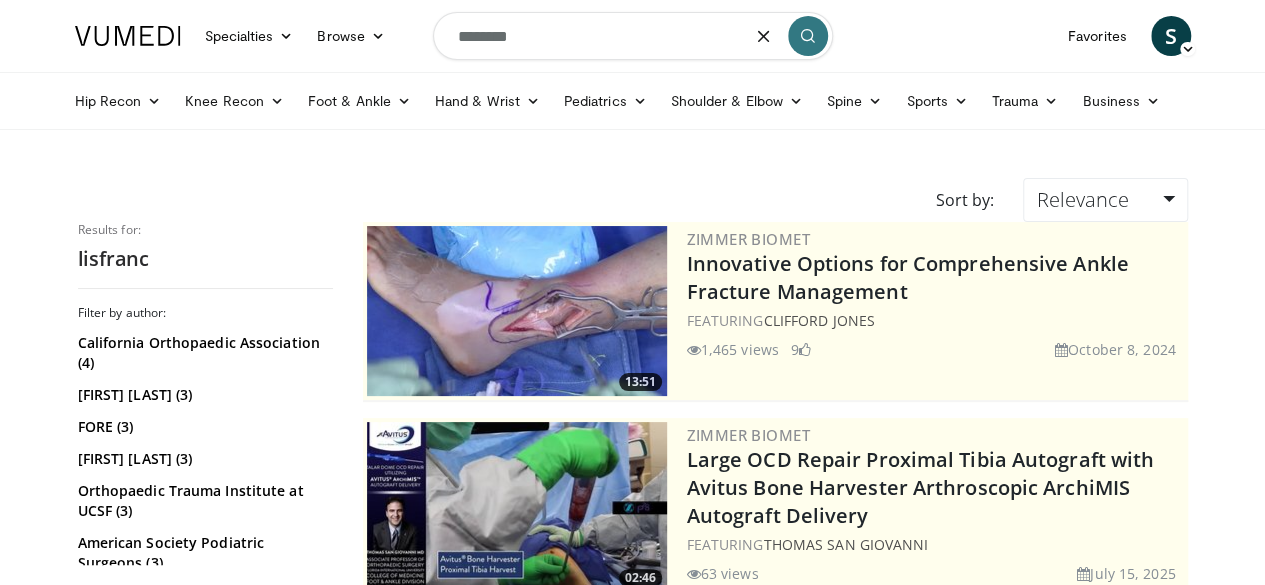 click on "********" at bounding box center (633, 36) 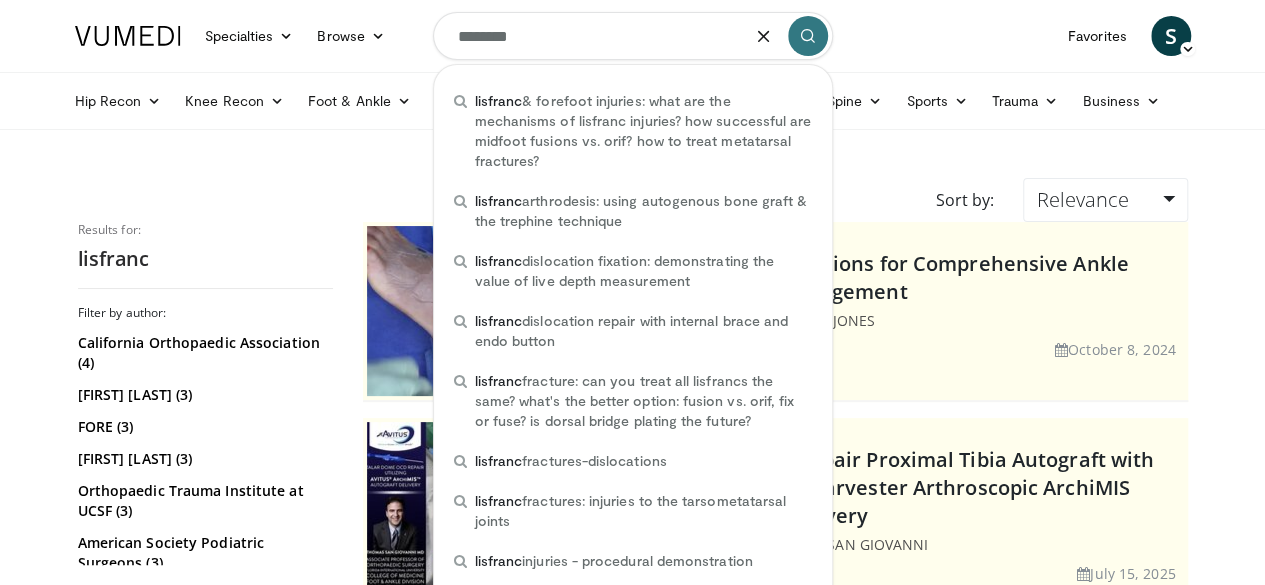 click on "Specialties
Adult & Family Medicine
Allergy, Asthma, Immunology
Anesthesiology
Cardiology
Dental
Dermatology
Endocrinology
Gastroenterology & Hepatology
General Surgery
Hematology & Oncology
Infectious Disease
Nephrology
Neurology
Neurosurgery
Obstetrics & Gynecology
Ophthalmology
Oral Maxillofacial
Orthopaedics
Otolaryngology
Pediatrics
Plastic Surgery
Podiatry
Psychiatry
Pulmonology
Radiation Oncology
Radiology
Rheumatology
Urology" at bounding box center (632, 2893) 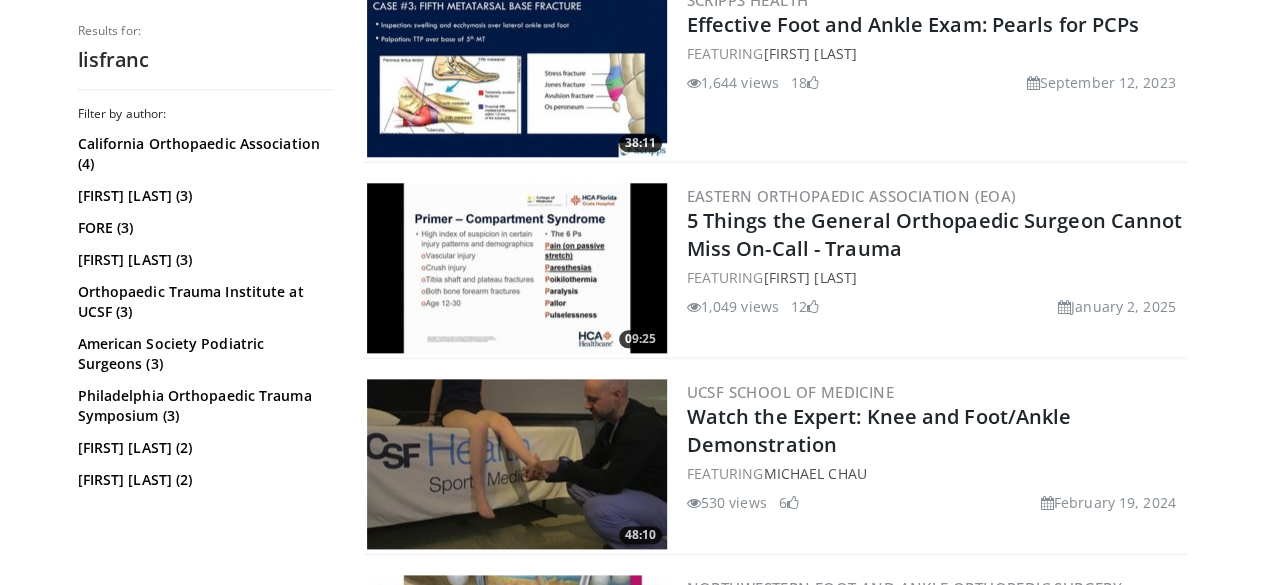 scroll, scrollTop: 5178, scrollLeft: 0, axis: vertical 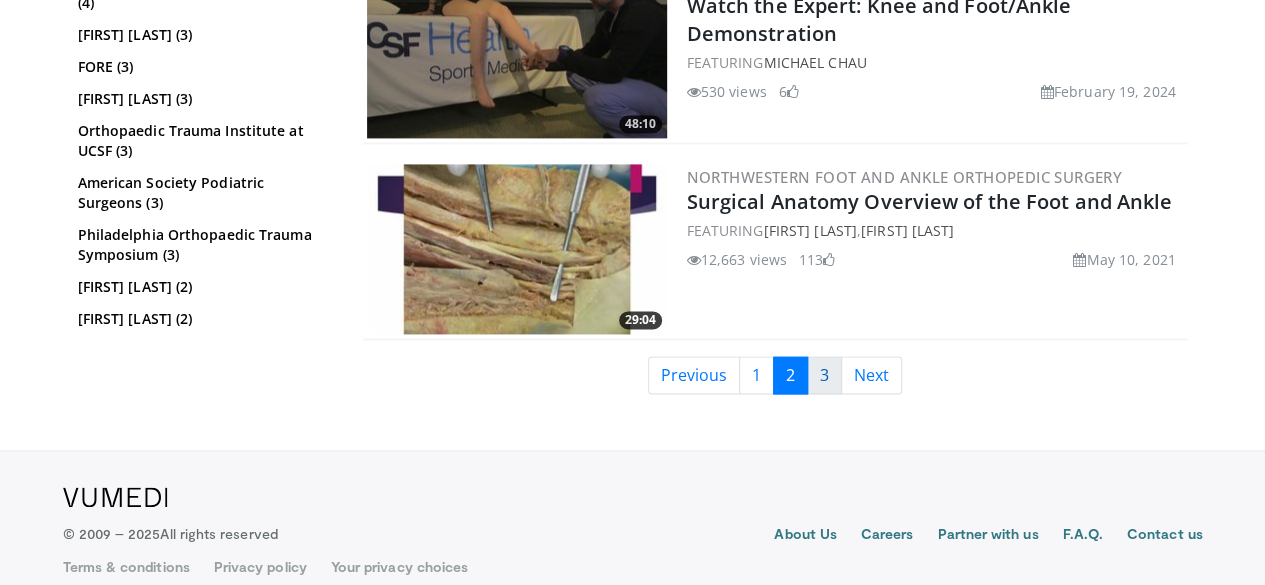 click on "3" at bounding box center [824, 375] 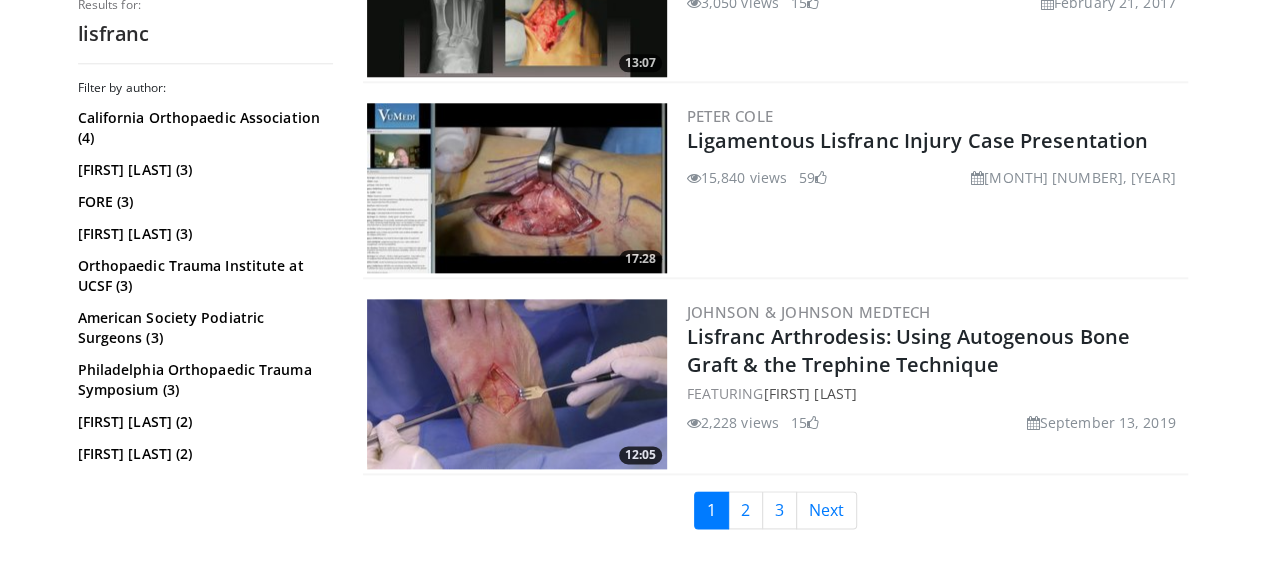 scroll, scrollTop: 4828, scrollLeft: 0, axis: vertical 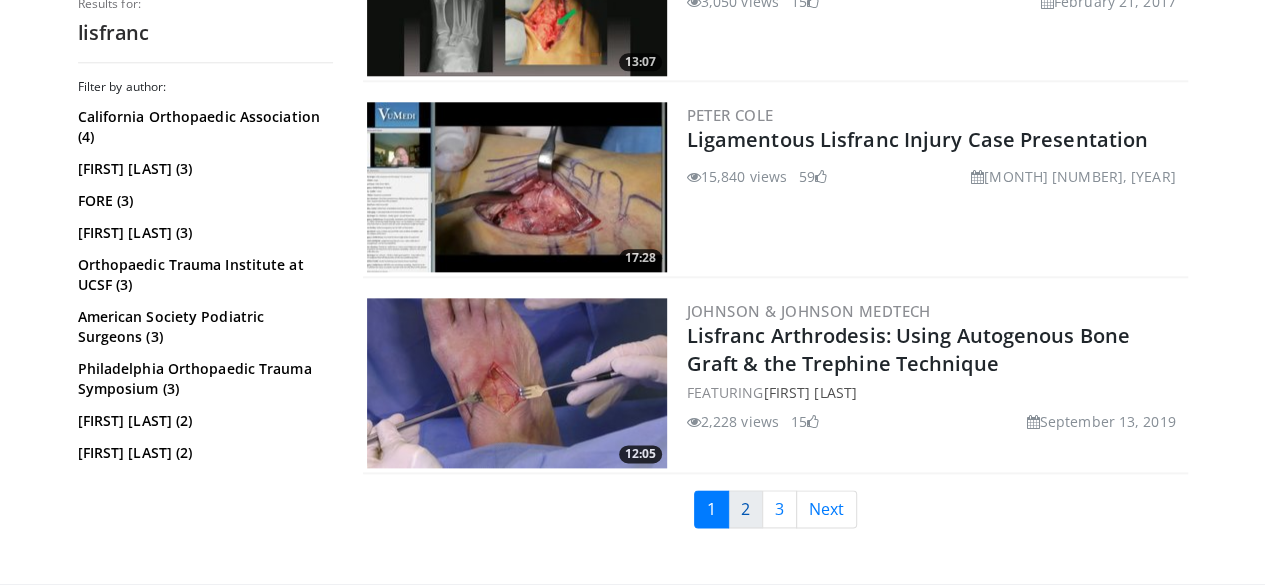 click on "2" at bounding box center (745, 509) 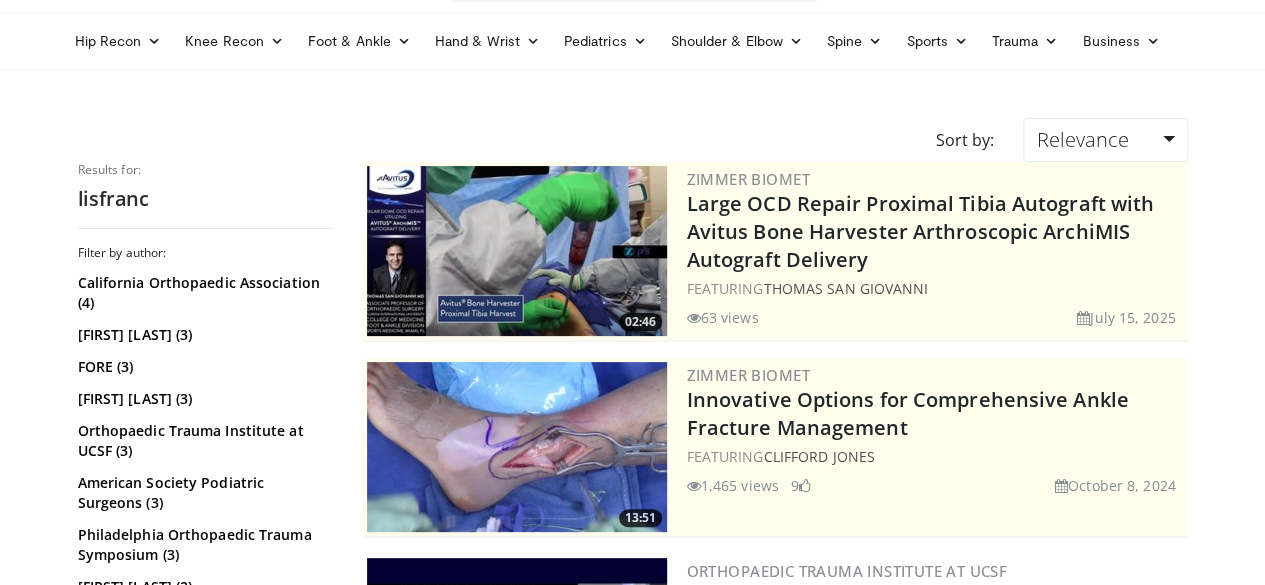 scroll, scrollTop: 0, scrollLeft: 0, axis: both 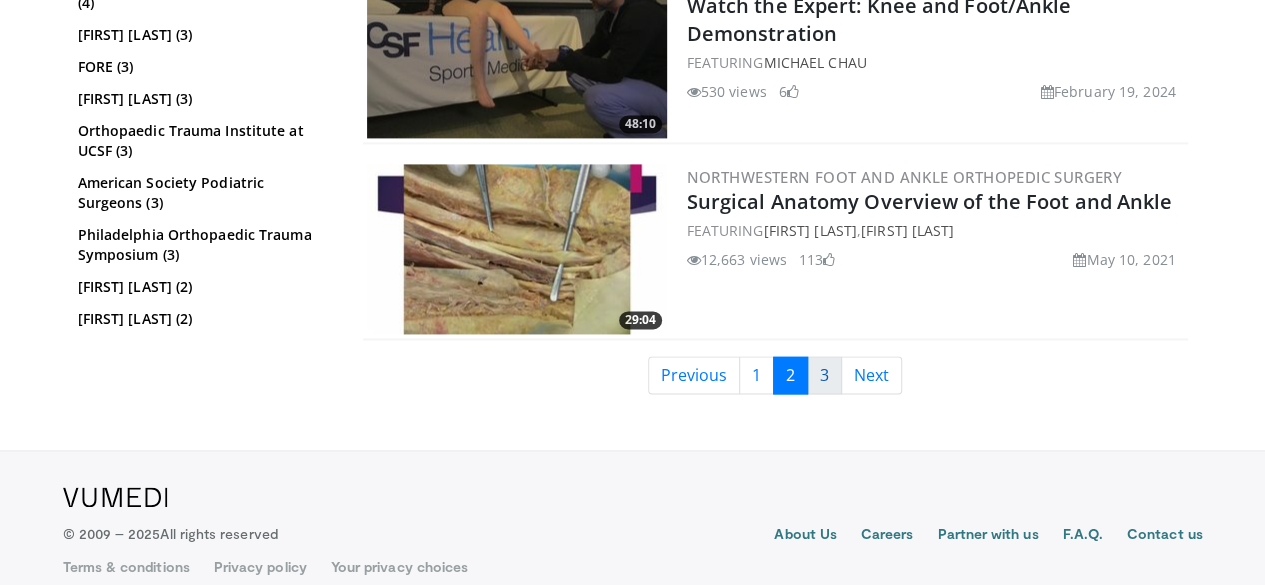 click on "3" at bounding box center [824, 375] 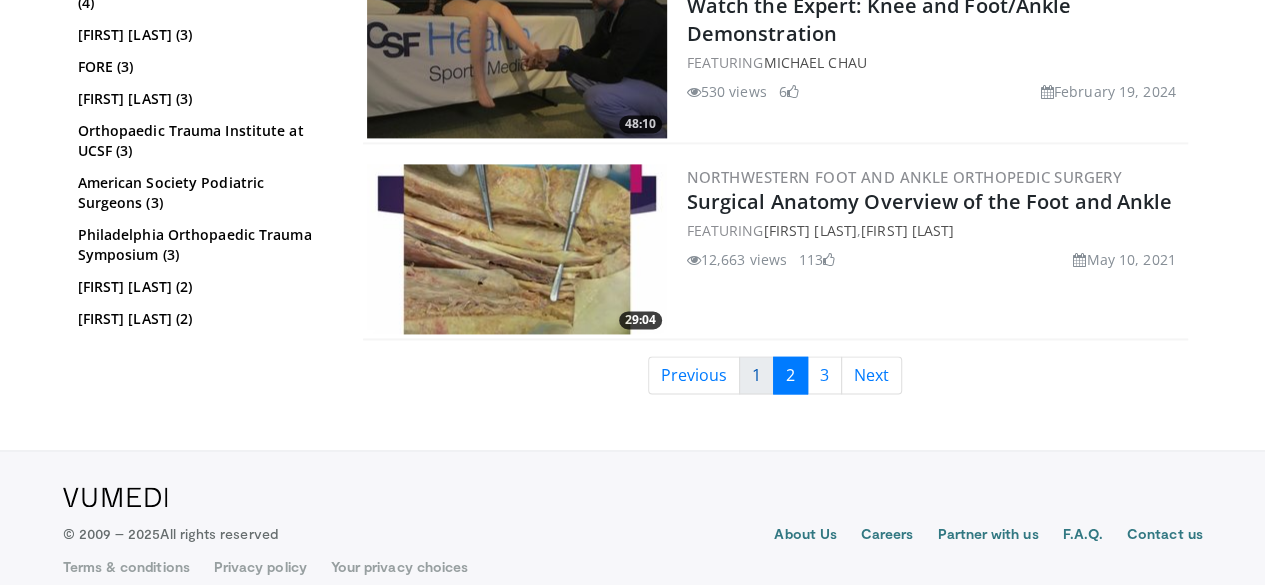 click on "1" at bounding box center [756, 375] 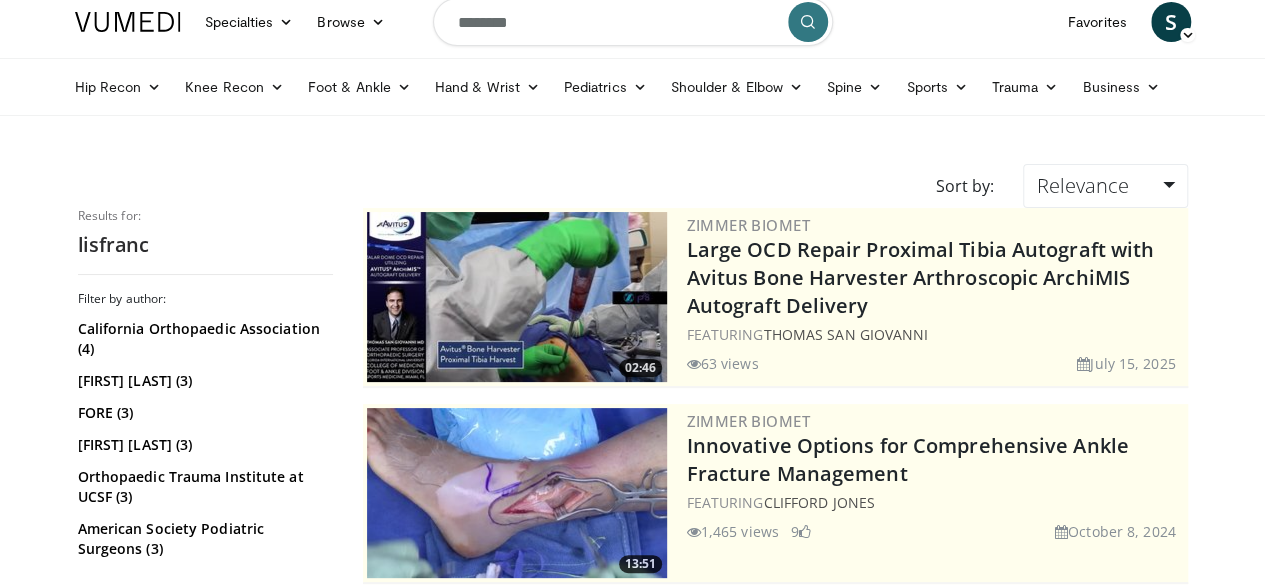 scroll, scrollTop: 0, scrollLeft: 0, axis: both 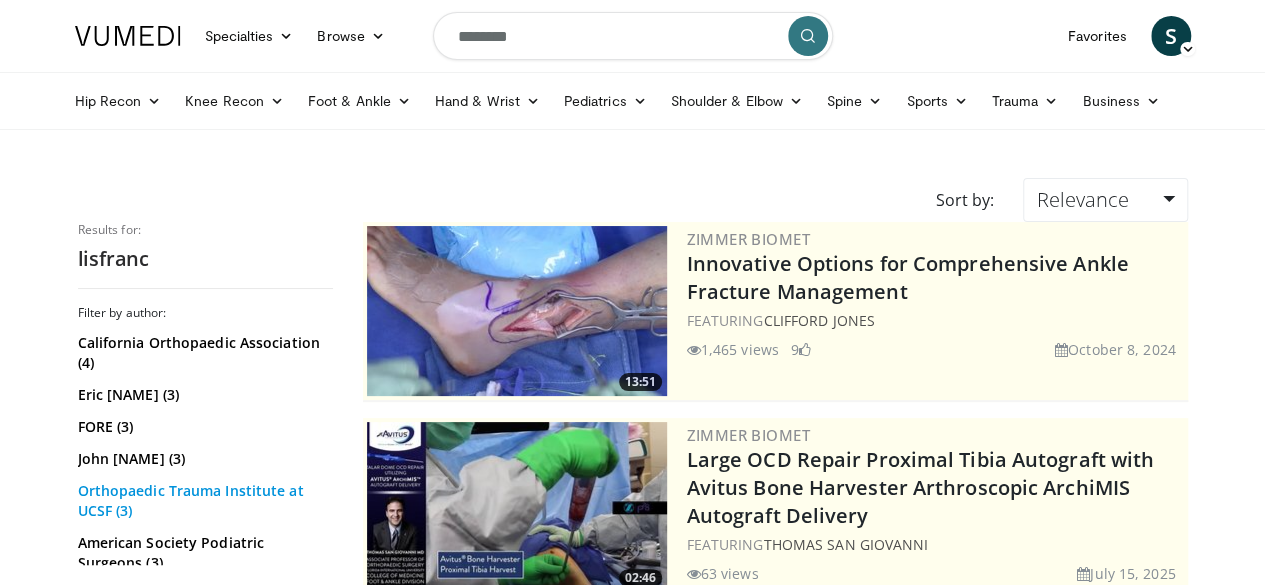 click on "Orthopaedic Trauma Institute at UCSF (3)" at bounding box center (203, 501) 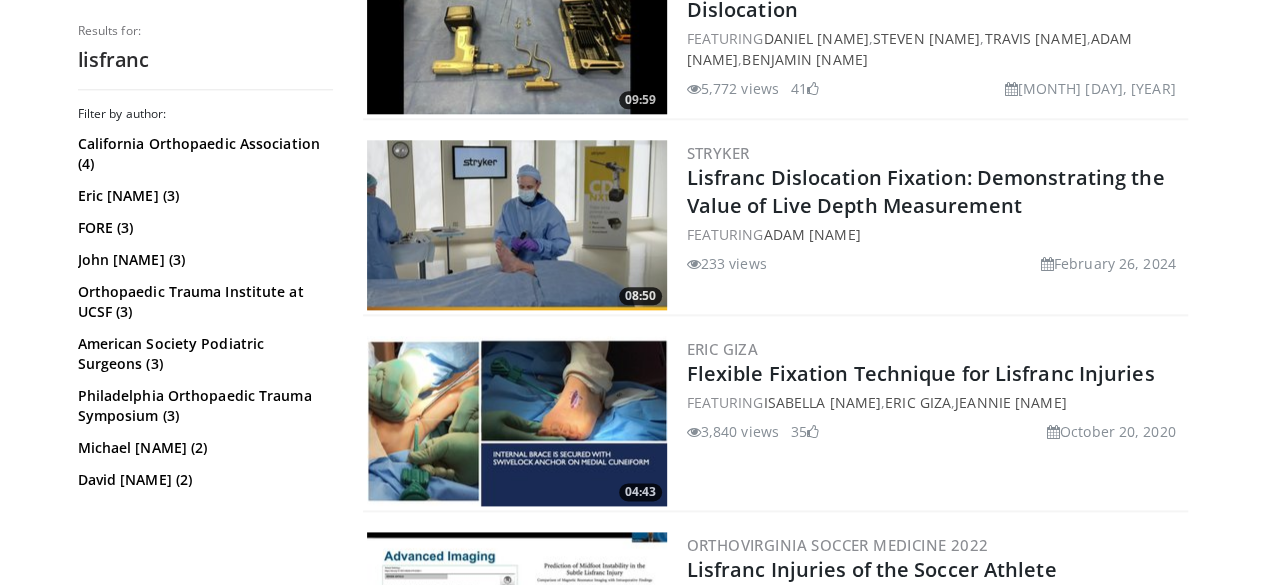 scroll, scrollTop: 1065, scrollLeft: 0, axis: vertical 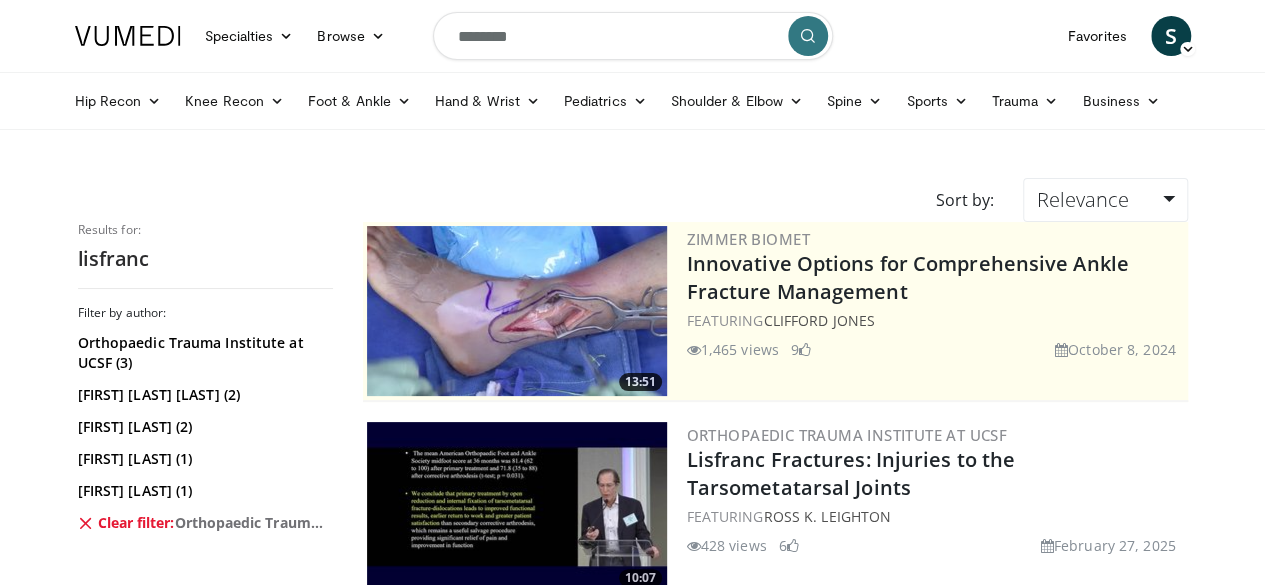 click on "9" at bounding box center [801, 349] 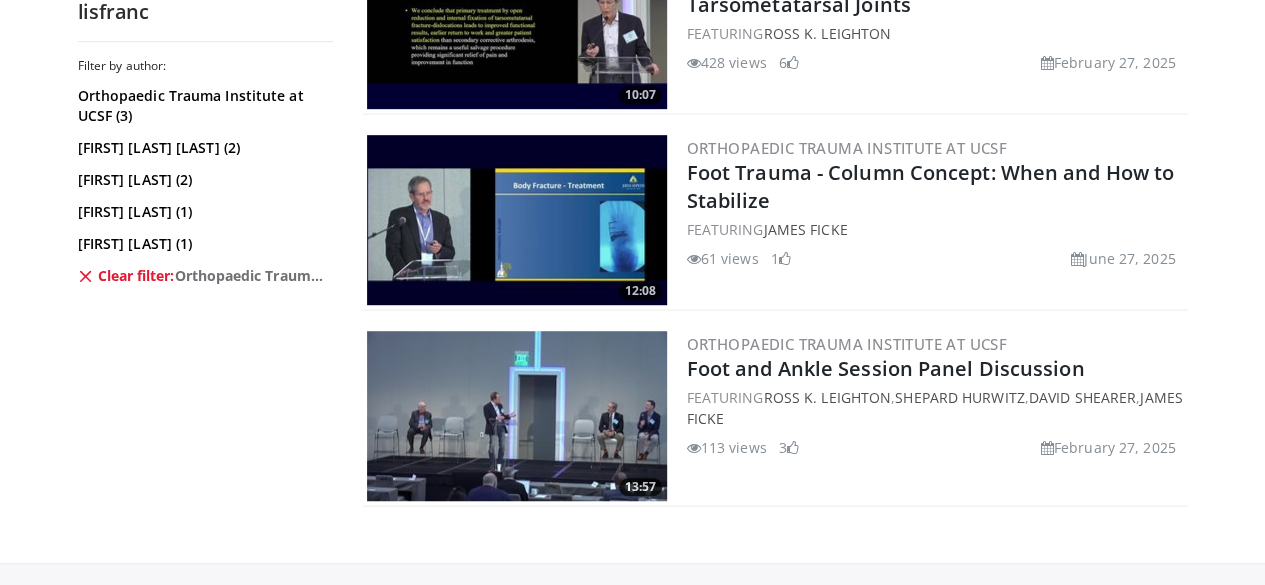 scroll, scrollTop: 617, scrollLeft: 0, axis: vertical 